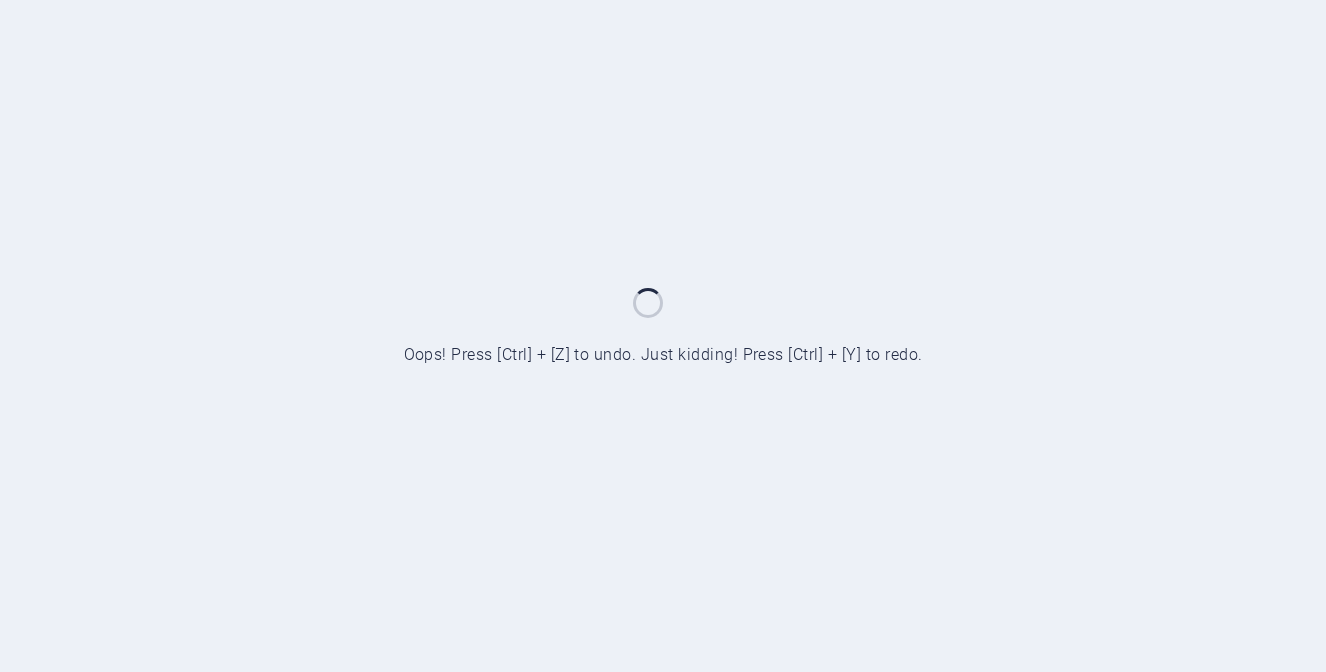 scroll, scrollTop: 0, scrollLeft: 0, axis: both 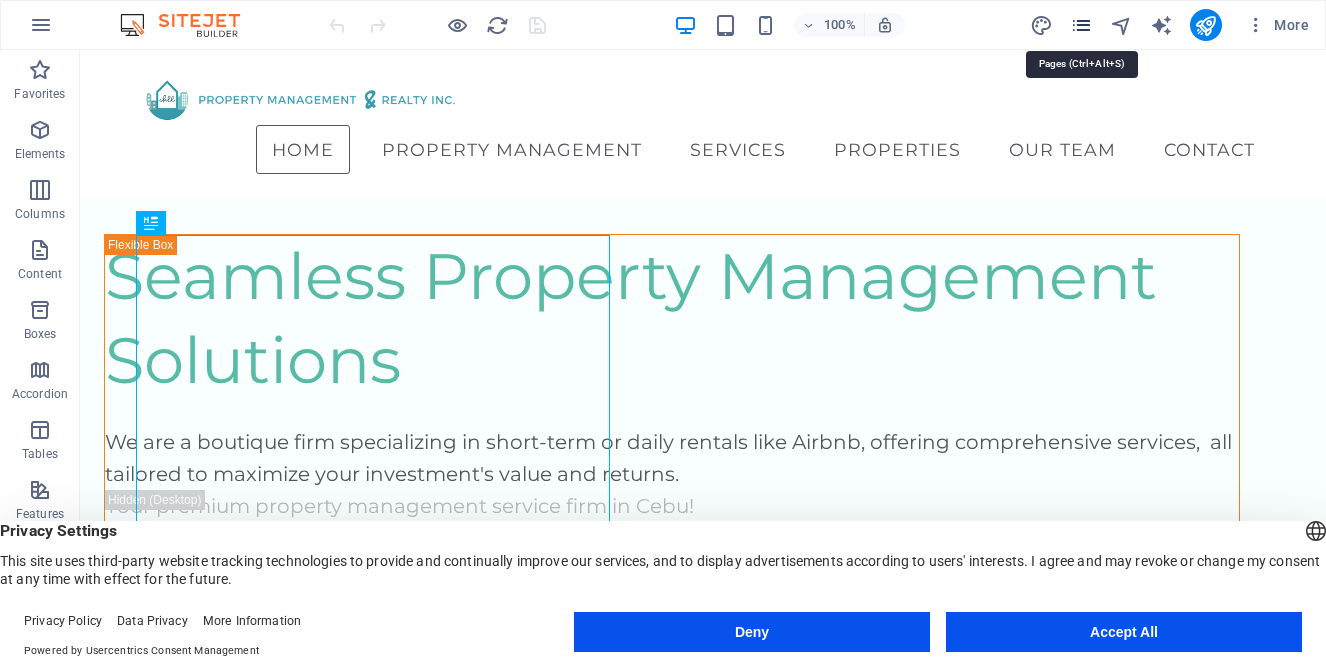 click at bounding box center [1081, 25] 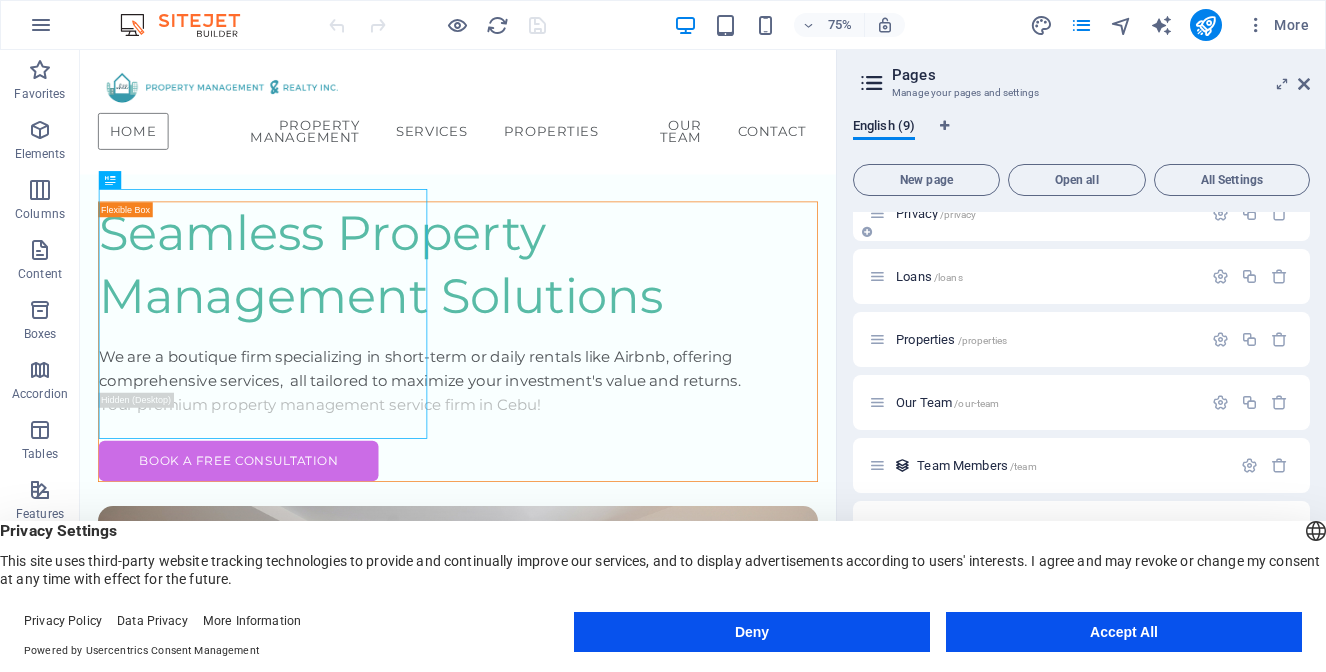 scroll, scrollTop: 155, scrollLeft: 0, axis: vertical 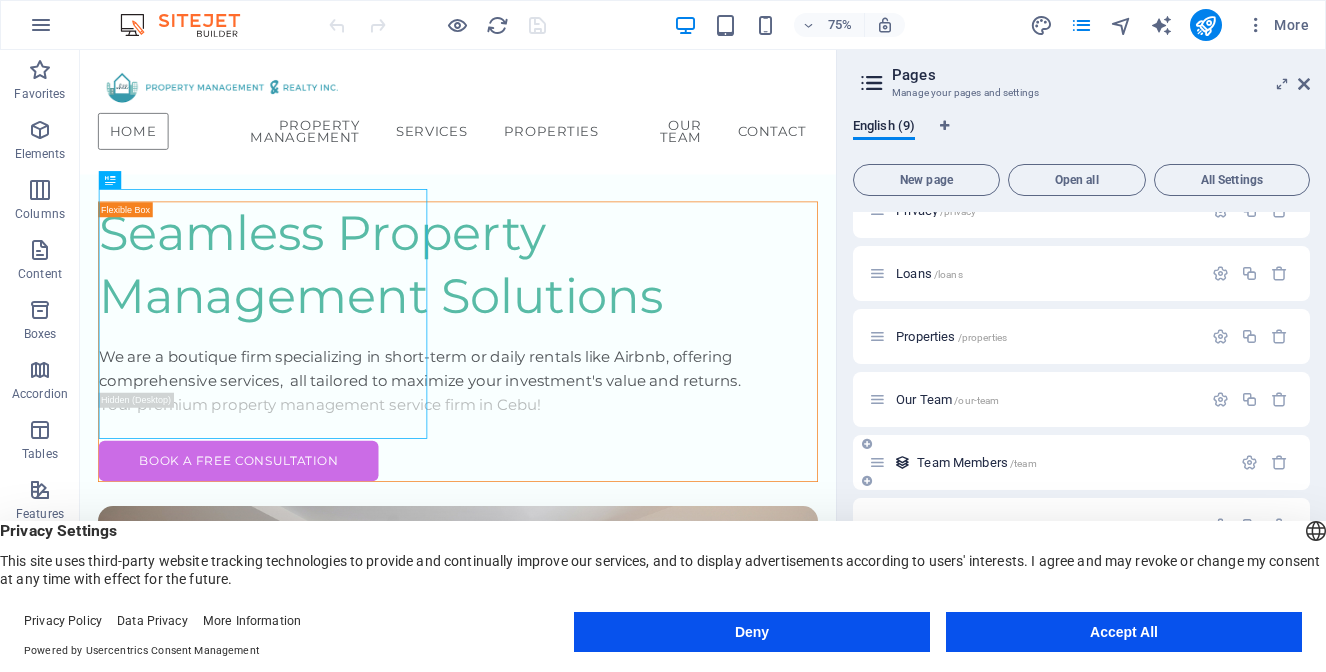 click on "Team Members /team" at bounding box center (1071, 462) 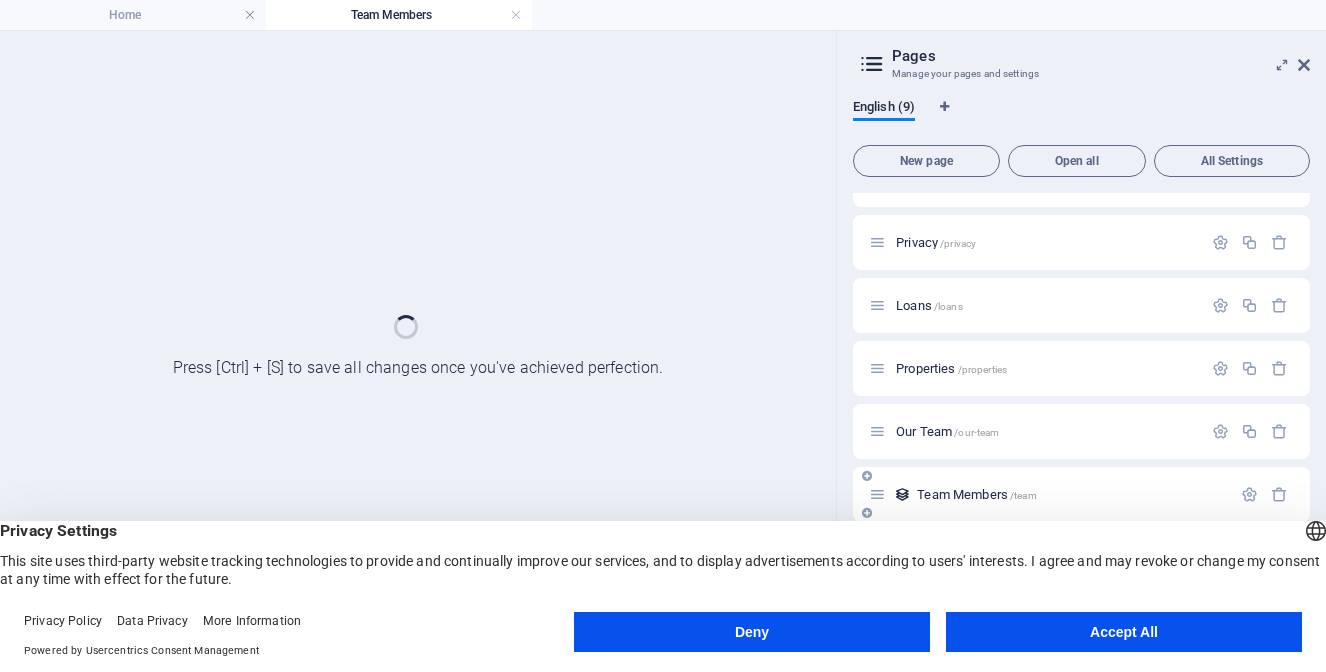 scroll, scrollTop: 104, scrollLeft: 0, axis: vertical 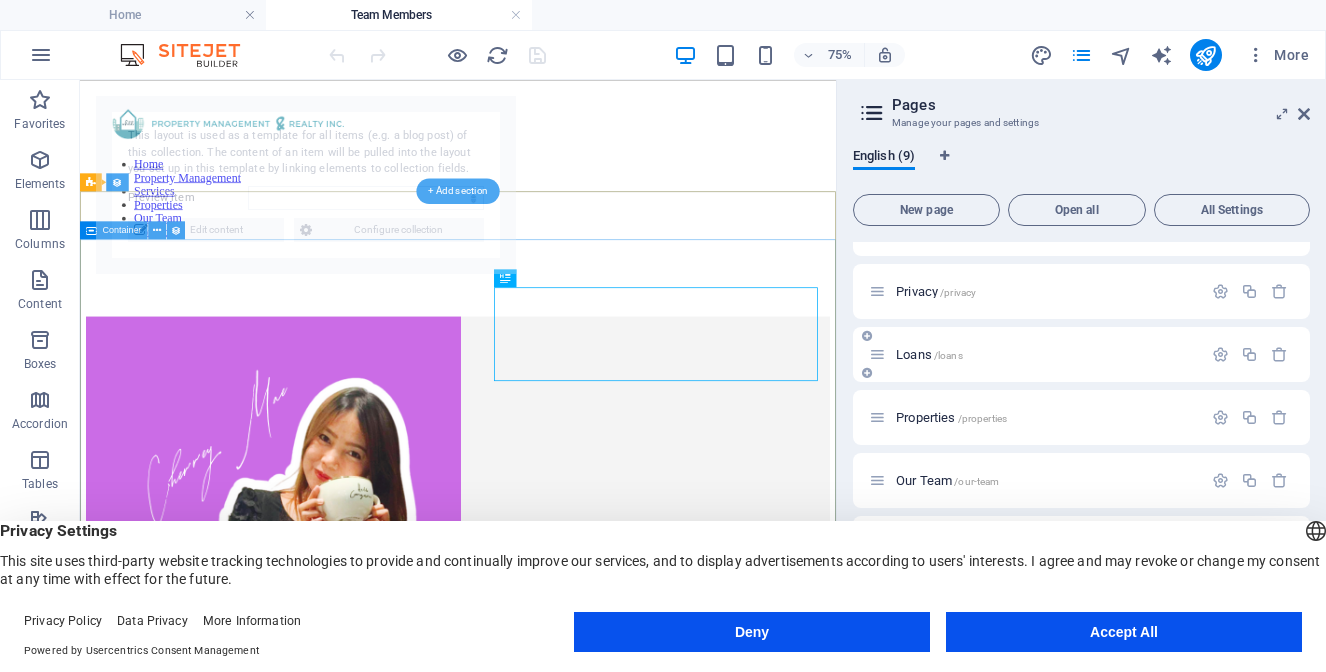 select on "66de7dbab861600f9c267737" 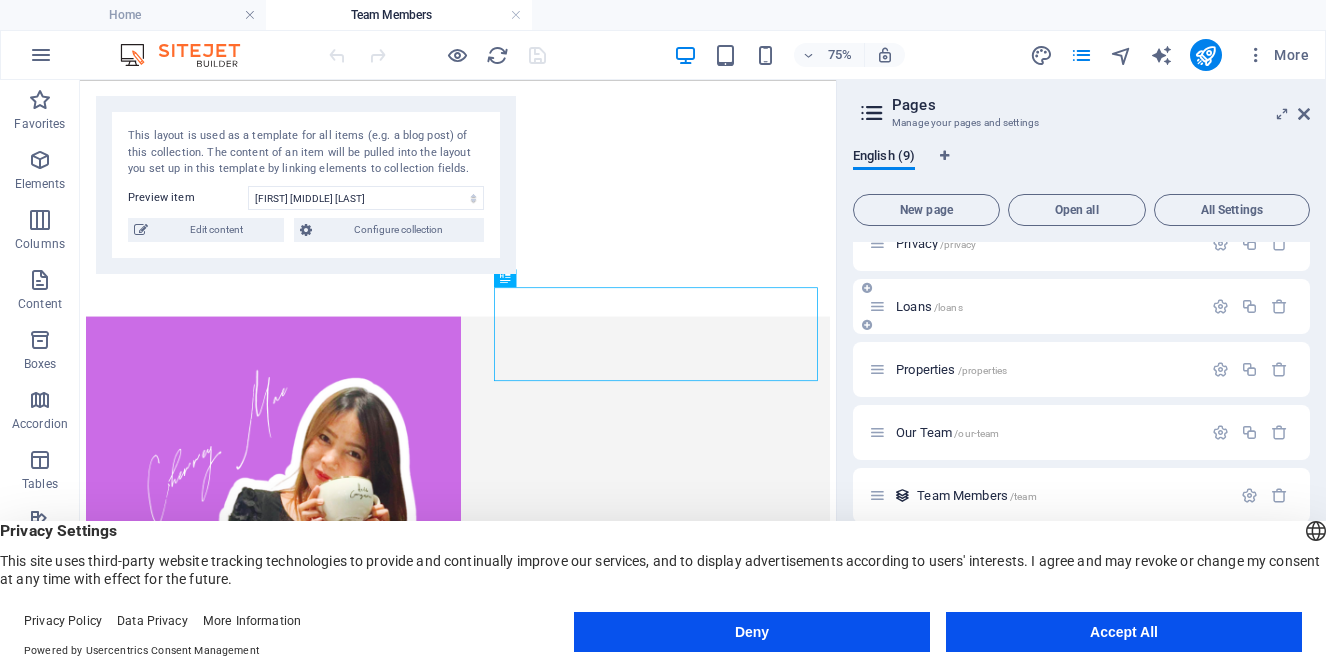 scroll, scrollTop: 185, scrollLeft: 0, axis: vertical 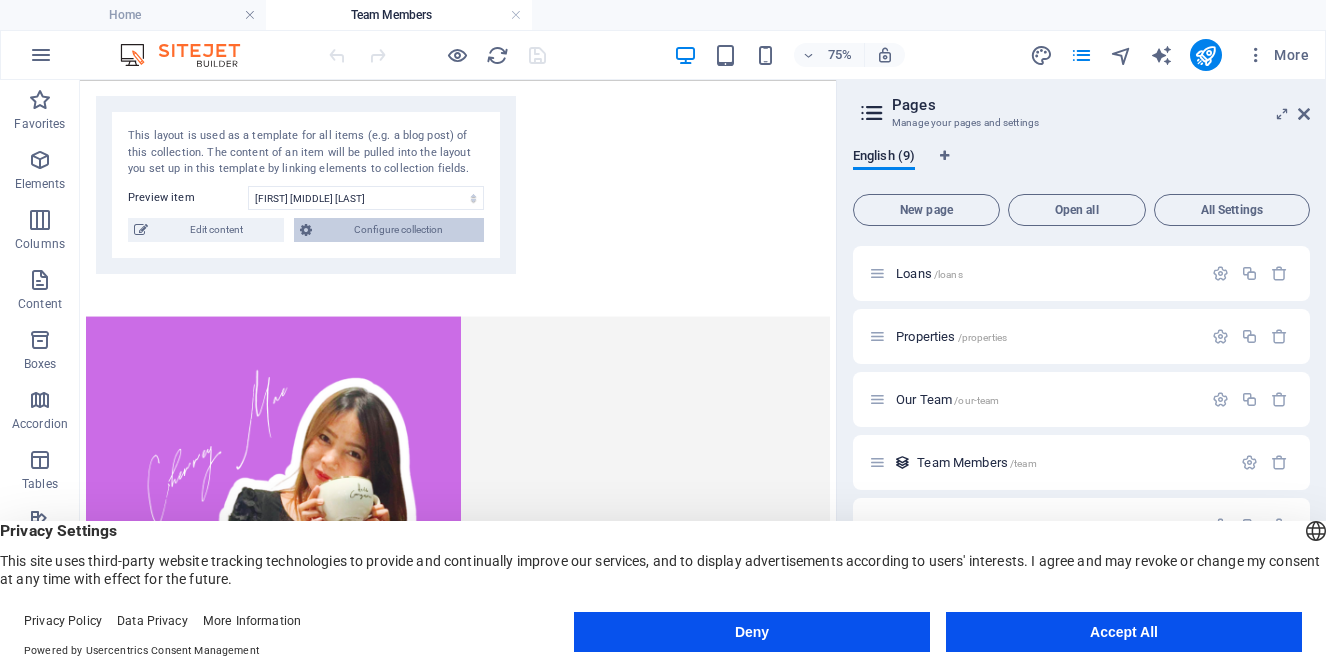 click on "Configure collection" at bounding box center (398, 230) 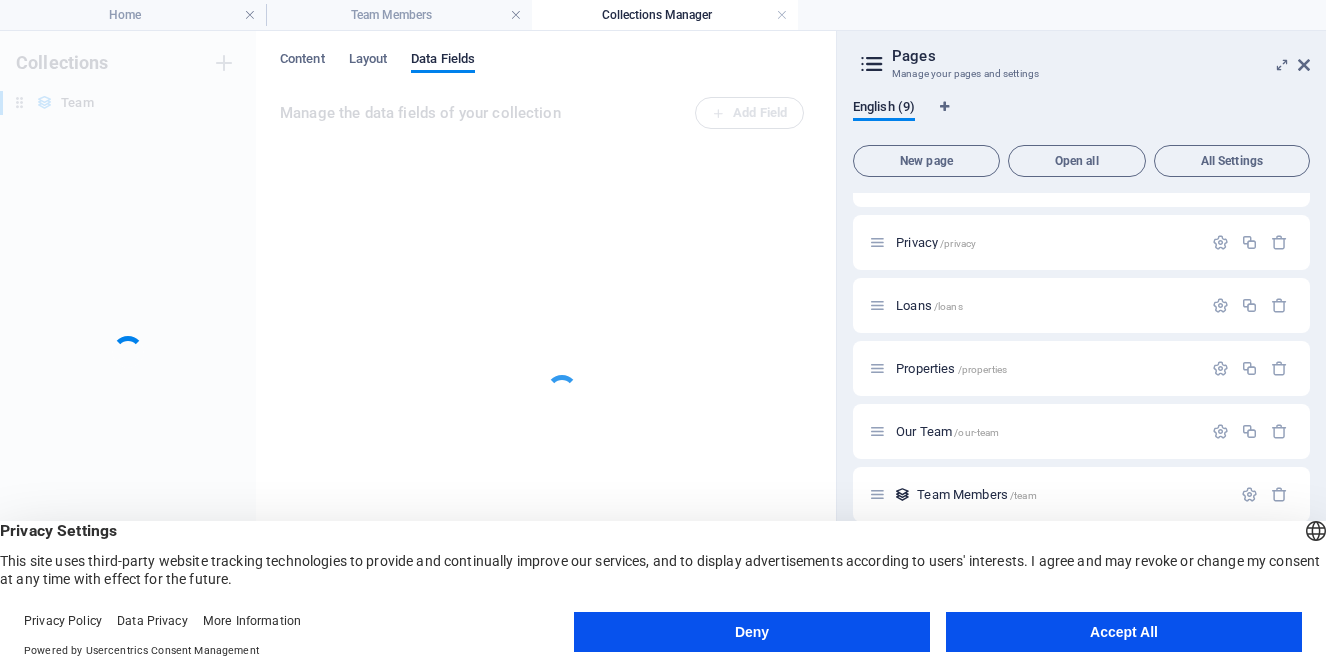 scroll, scrollTop: 104, scrollLeft: 0, axis: vertical 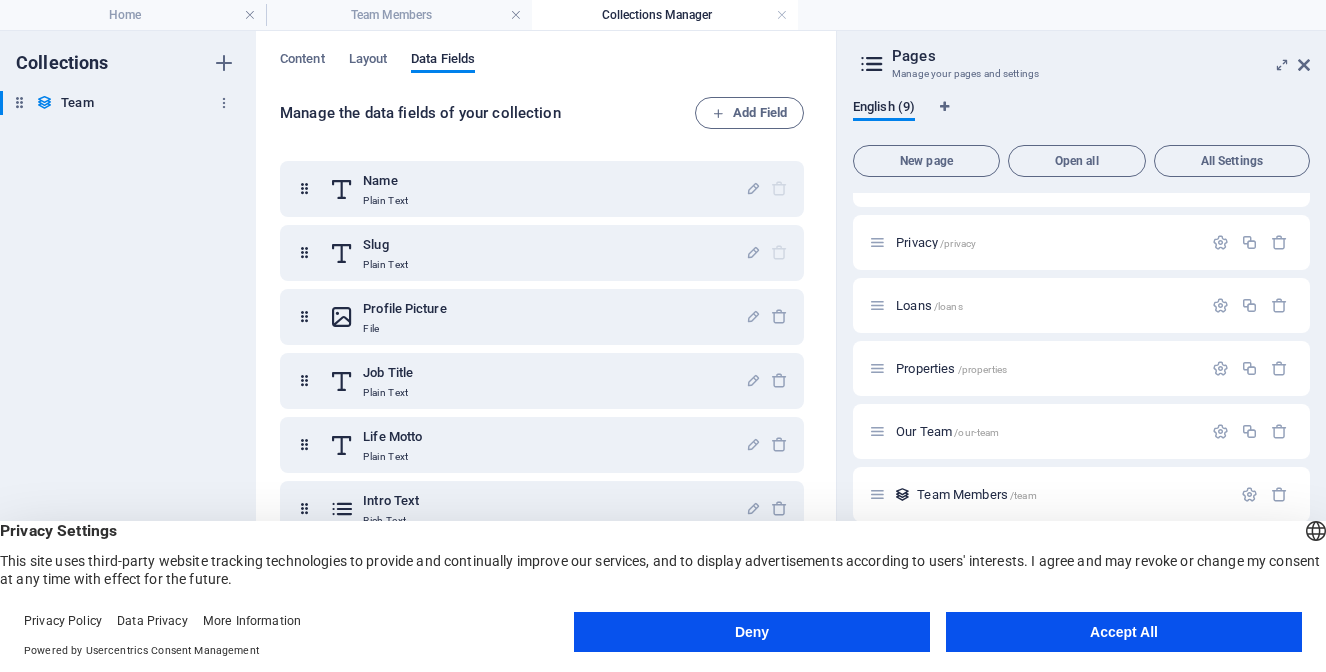 click on "Team" at bounding box center (77, 103) 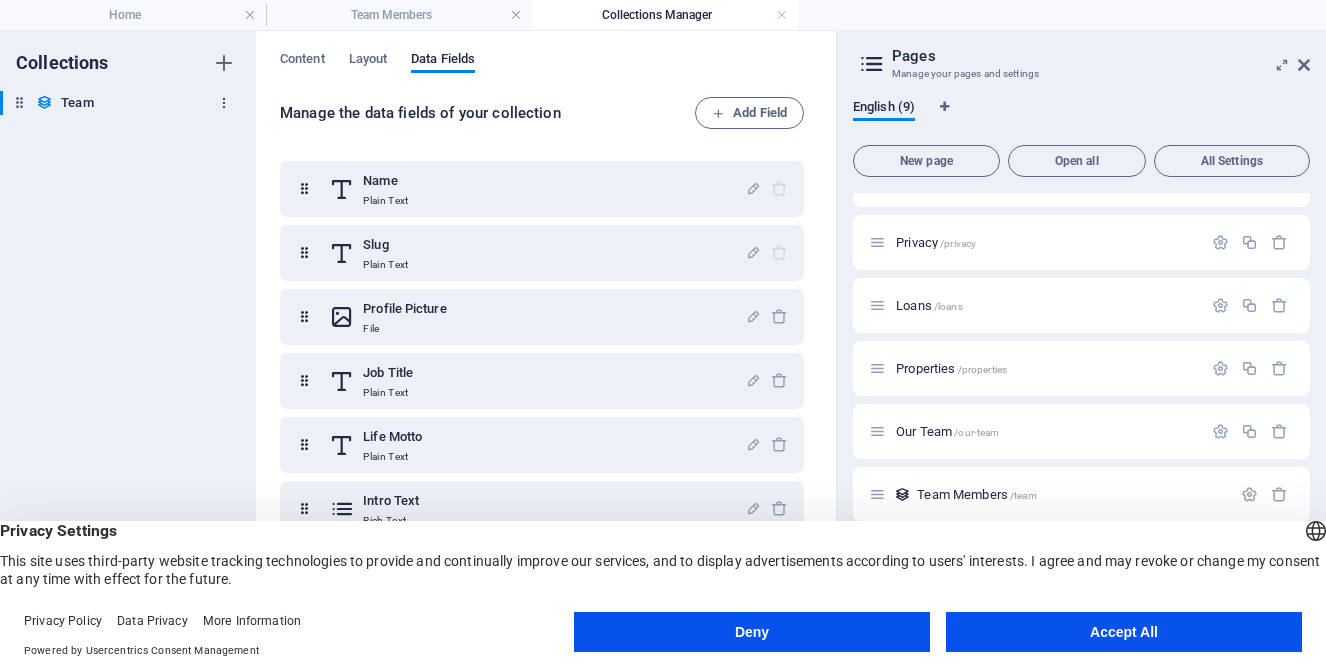 click at bounding box center (224, 103) 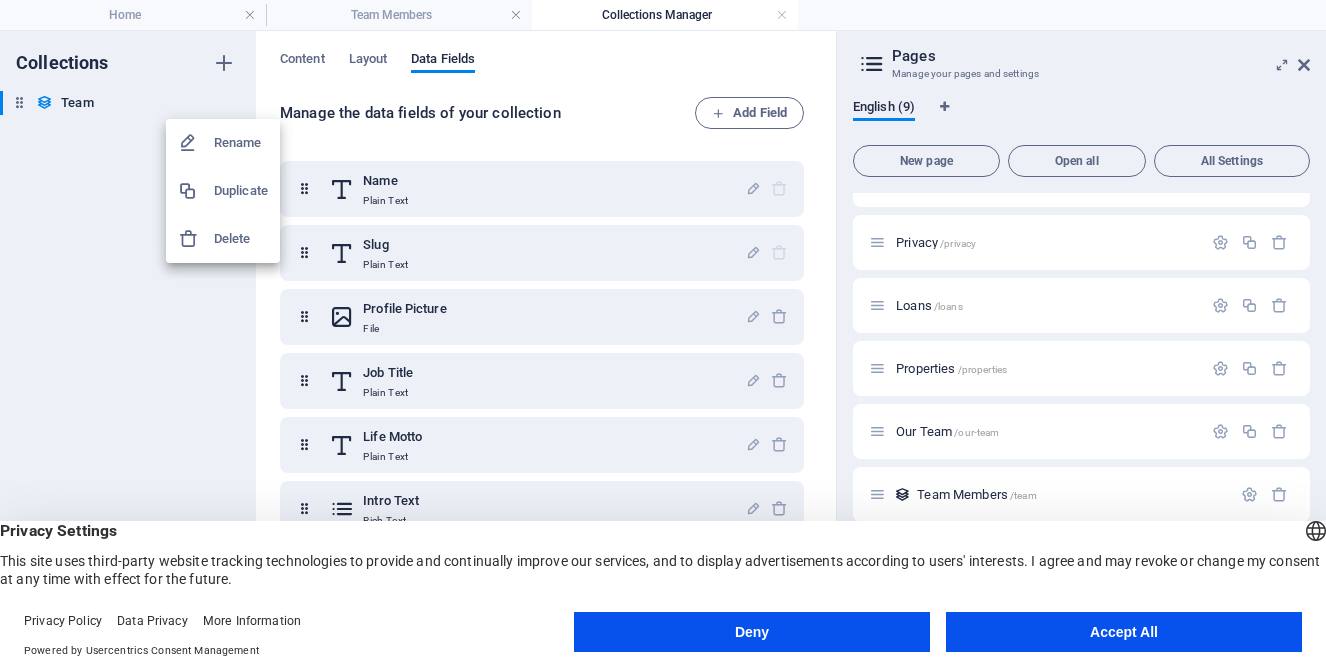 click at bounding box center (663, 336) 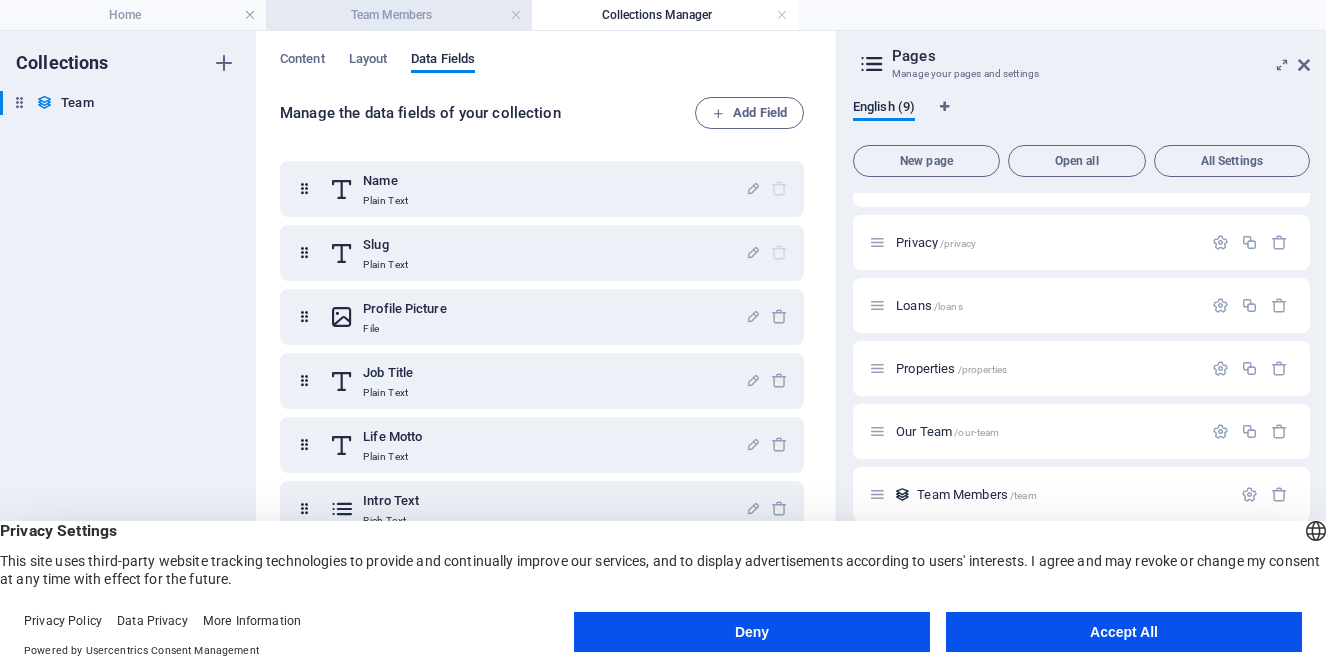 click on "Team Members" at bounding box center [399, 15] 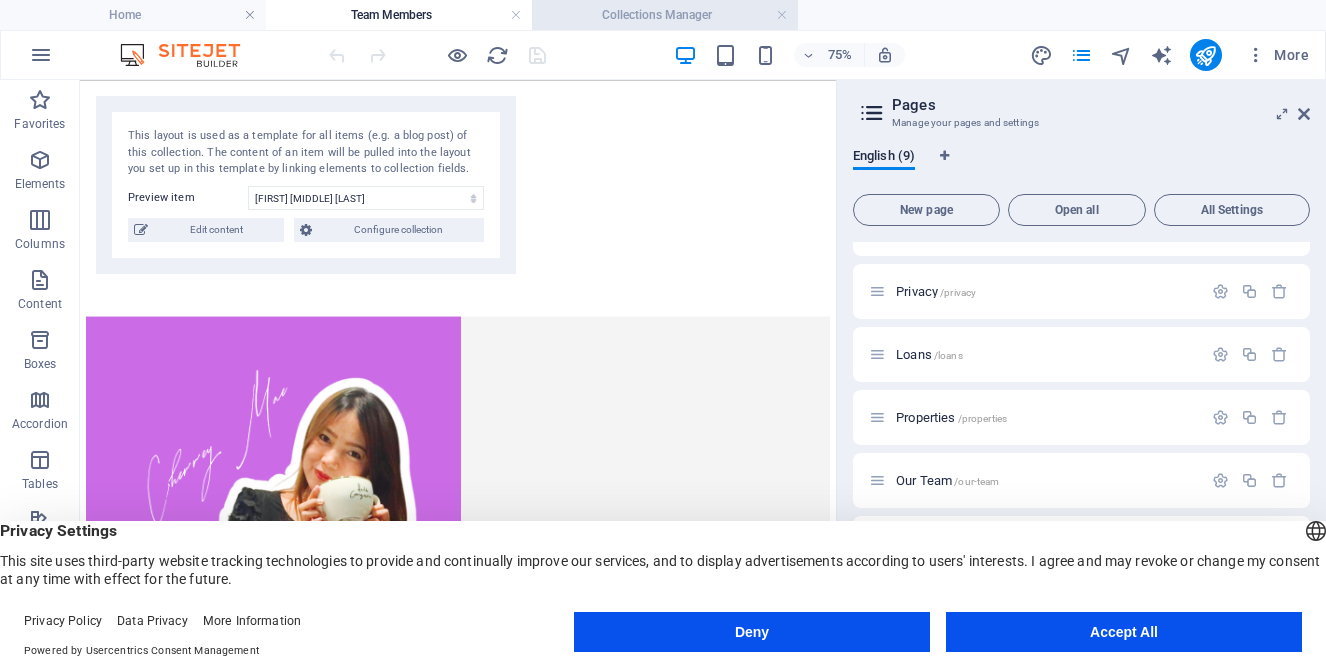 click on "Collections Manager" at bounding box center (665, 15) 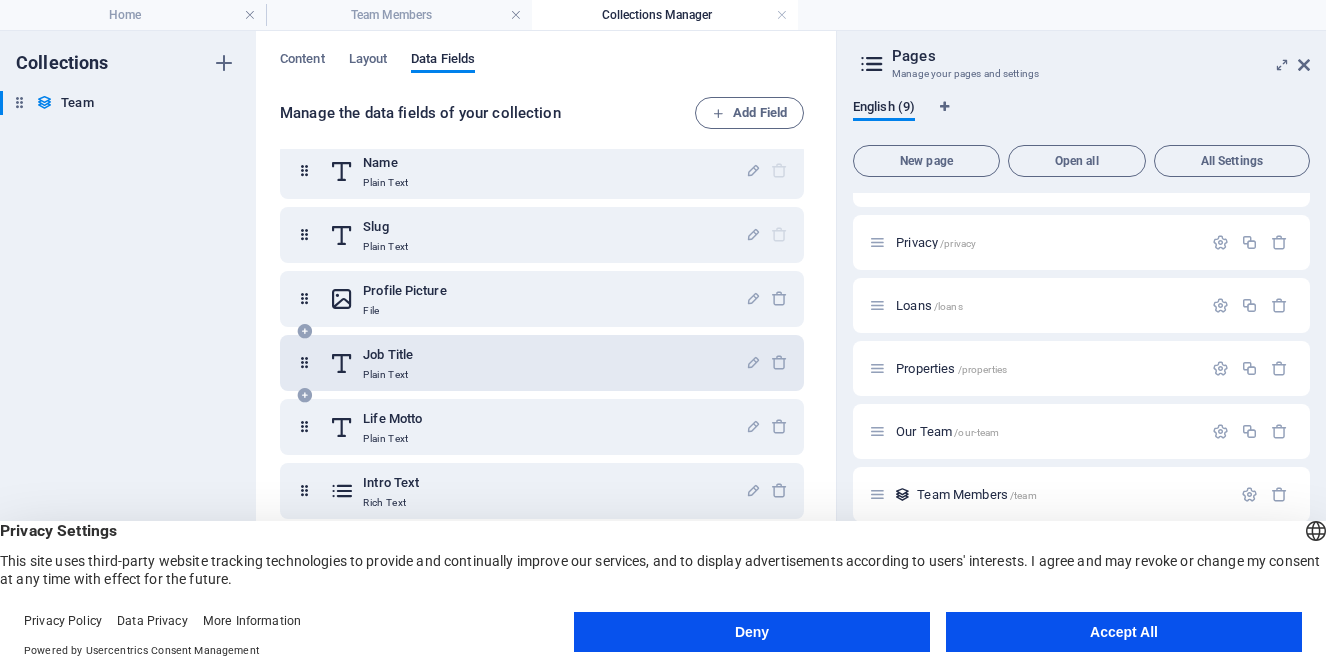 scroll, scrollTop: 0, scrollLeft: 0, axis: both 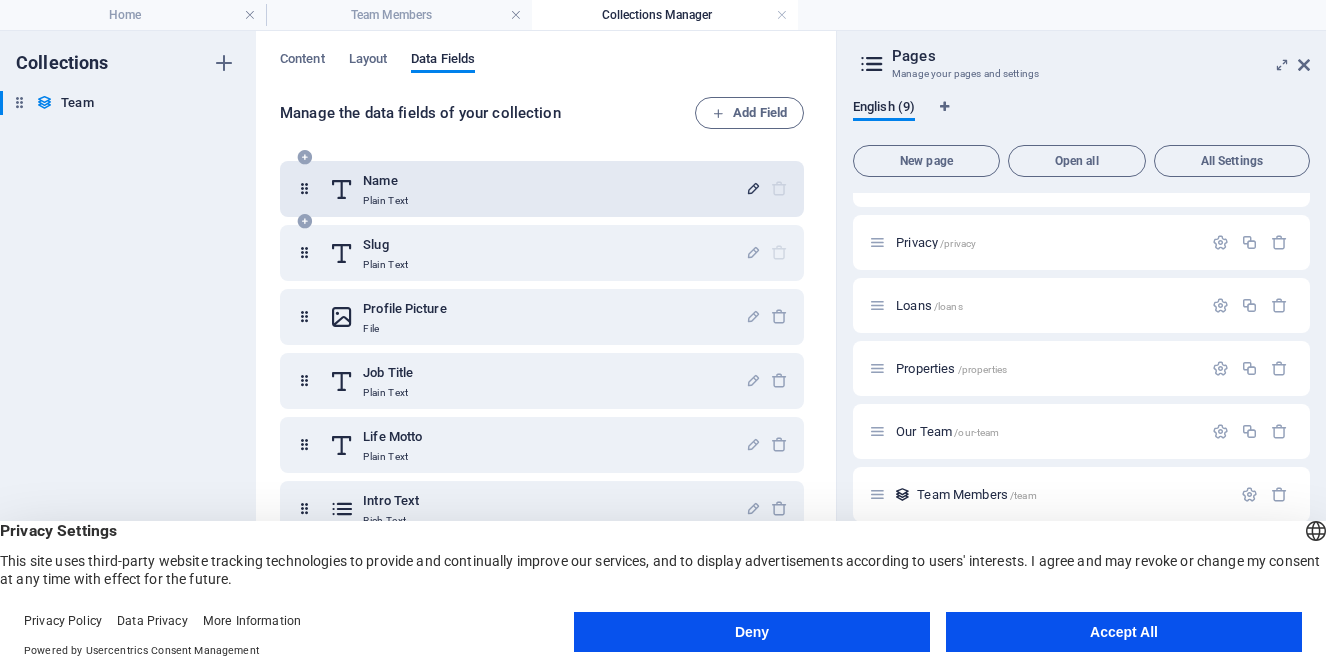 click at bounding box center [753, 188] 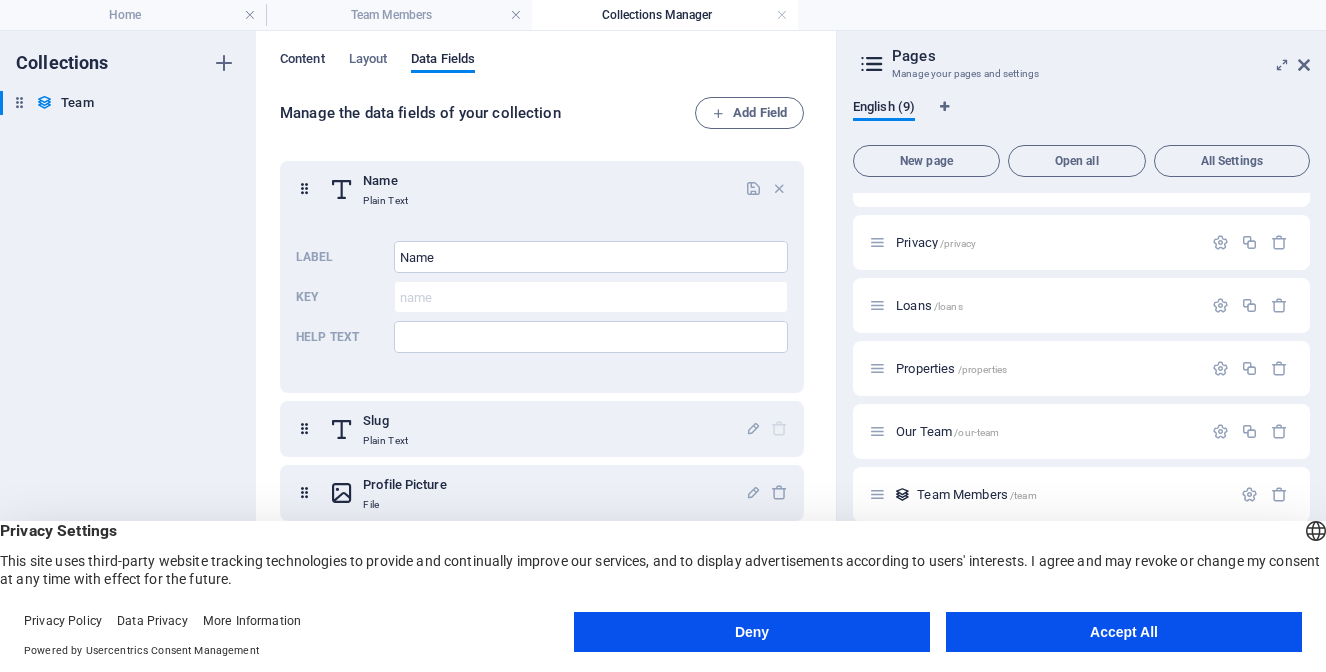 click on "Content" at bounding box center [302, 61] 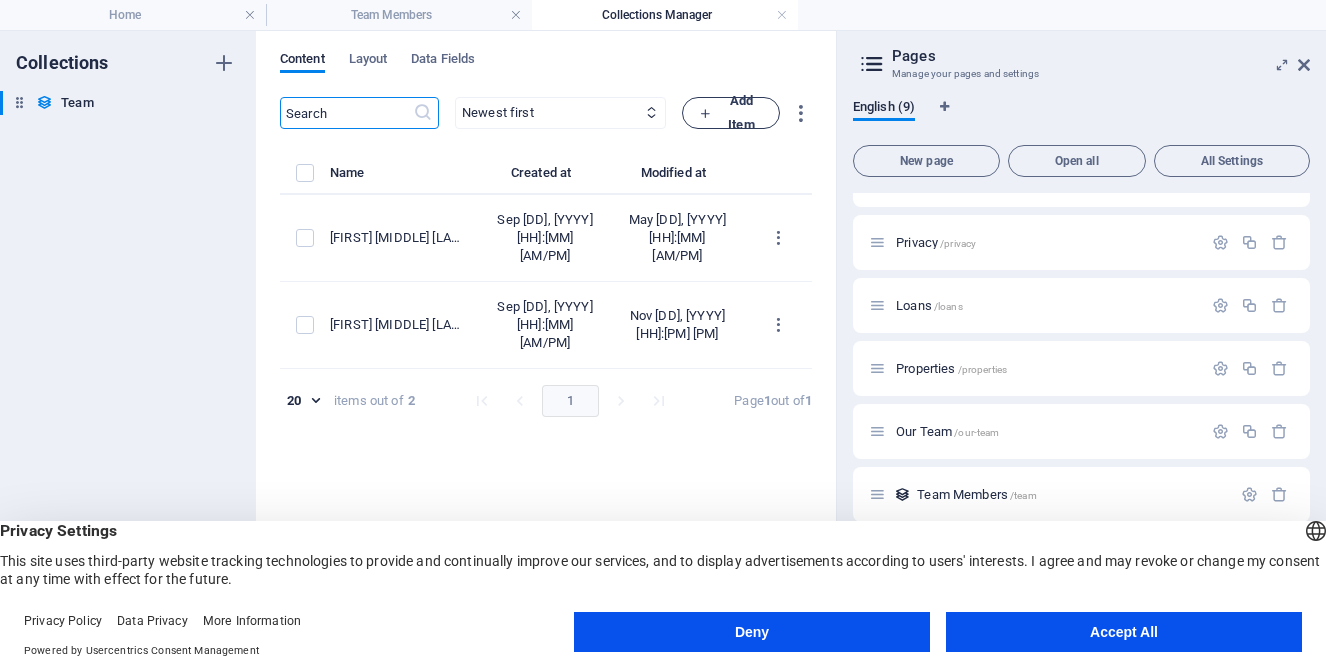 click on "Add Item" at bounding box center (731, 113) 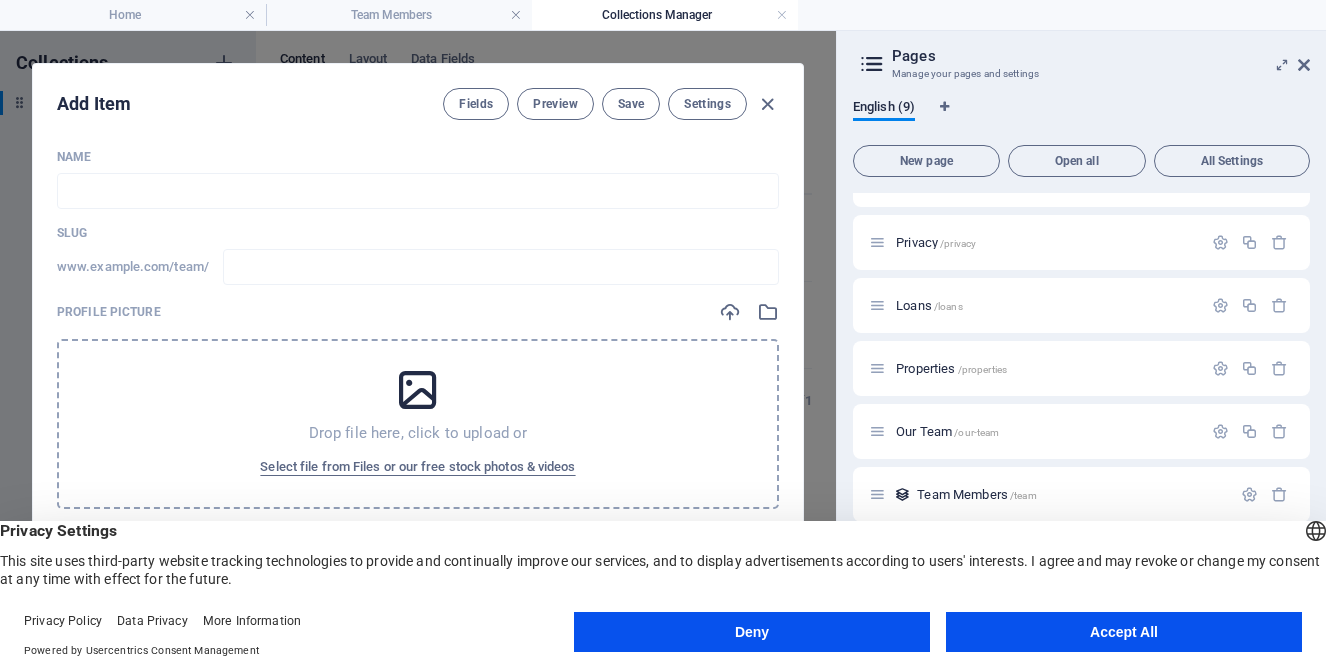 scroll, scrollTop: 0, scrollLeft: 0, axis: both 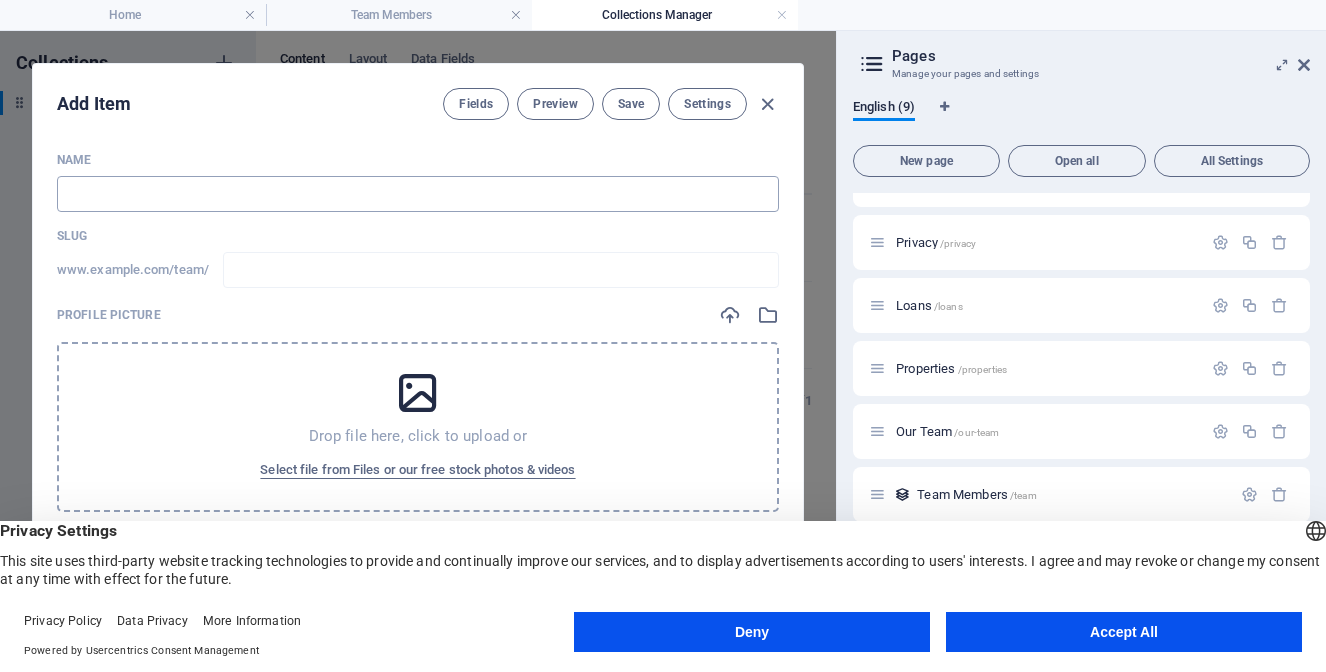 click at bounding box center (418, 194) 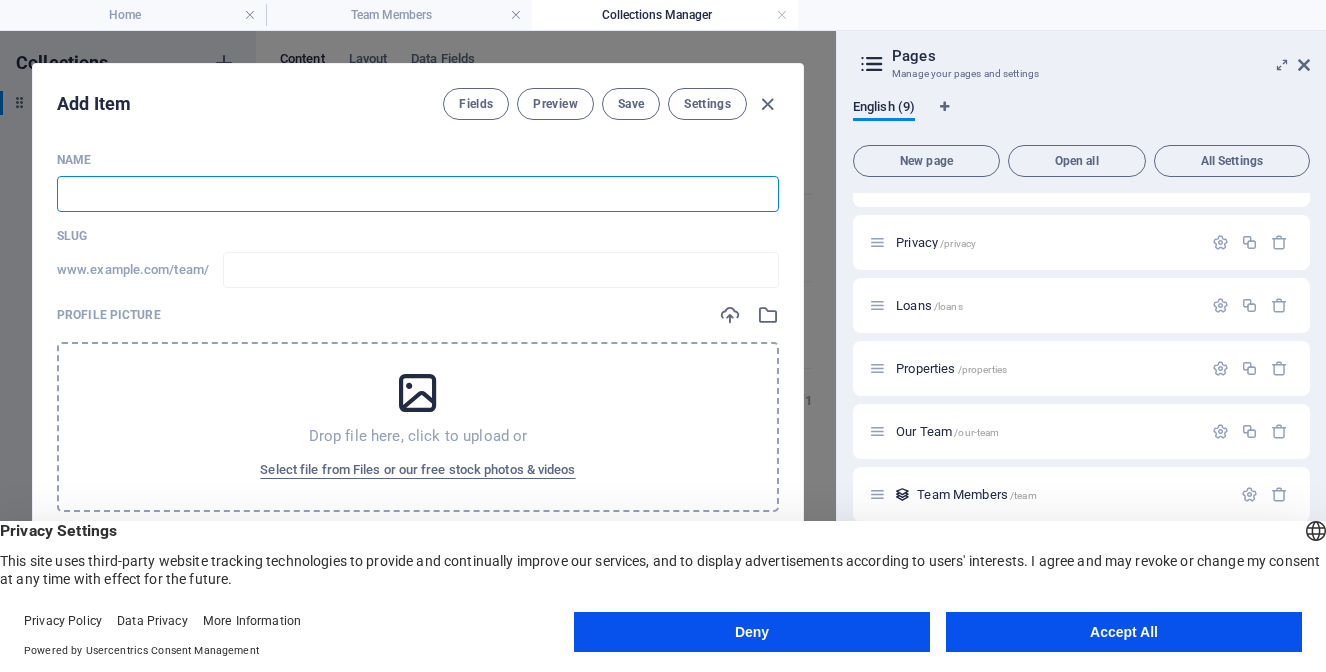 type on "R" 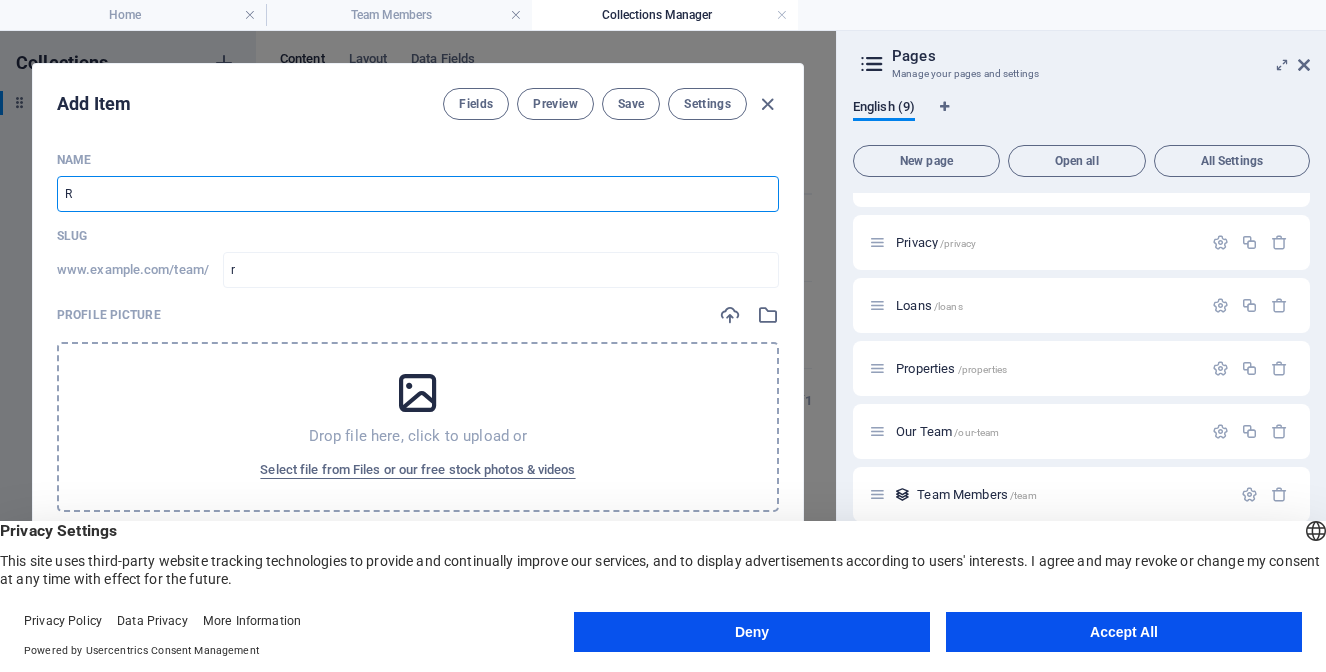 type on "Re" 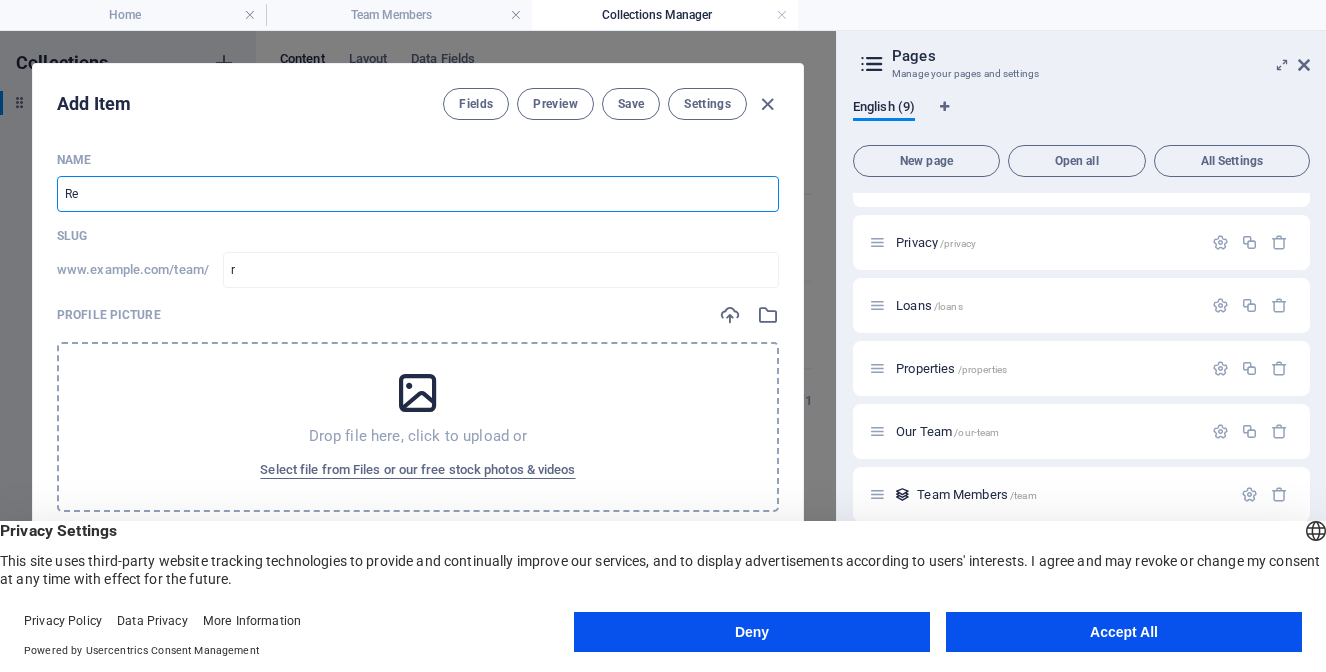 type on "re" 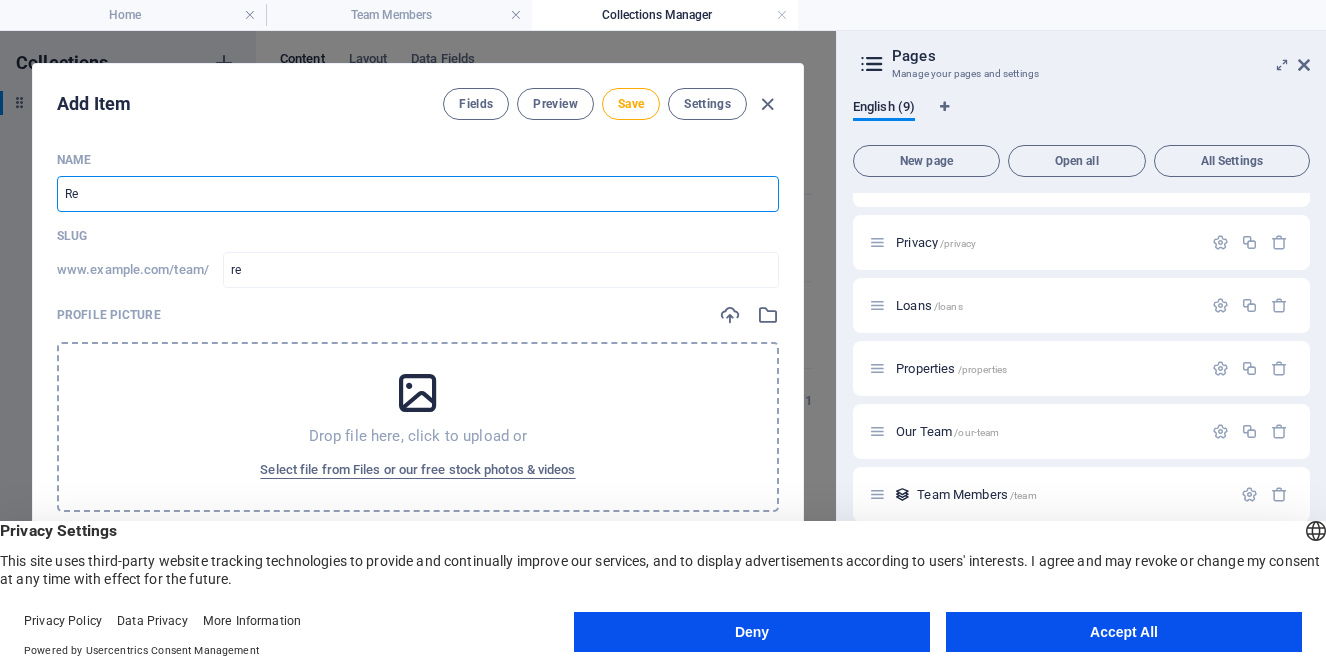type on "Rex" 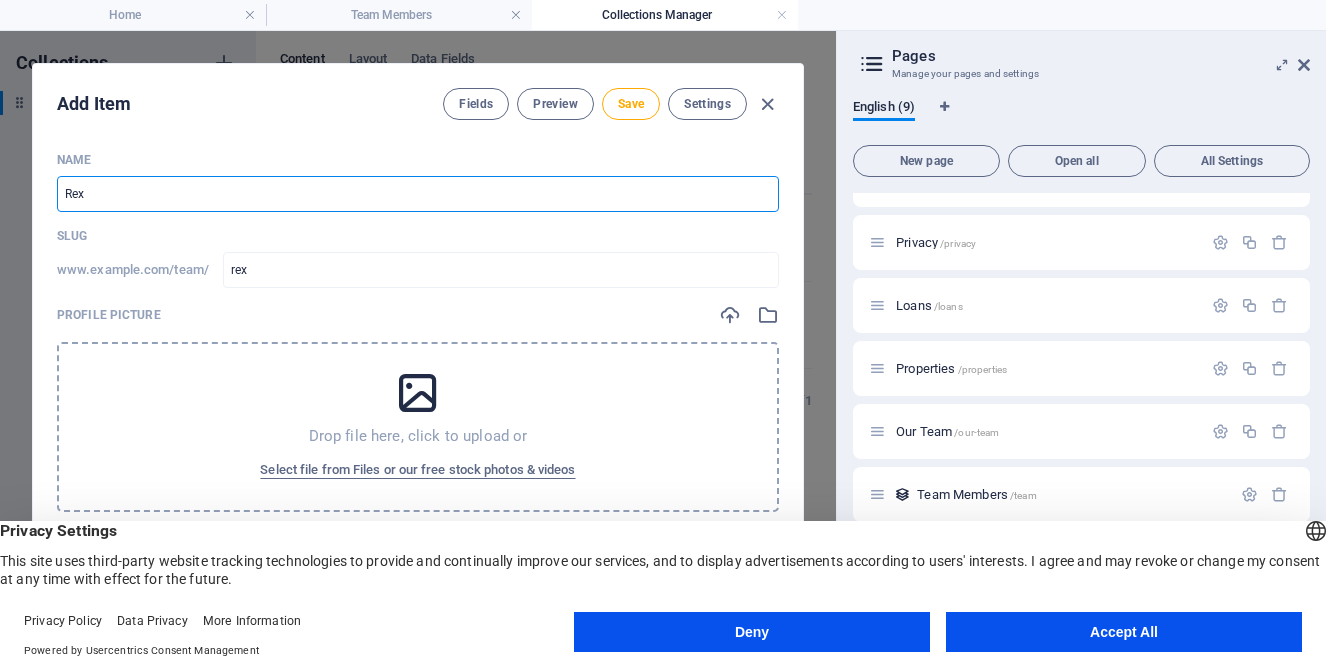 type on "[FIRST]" 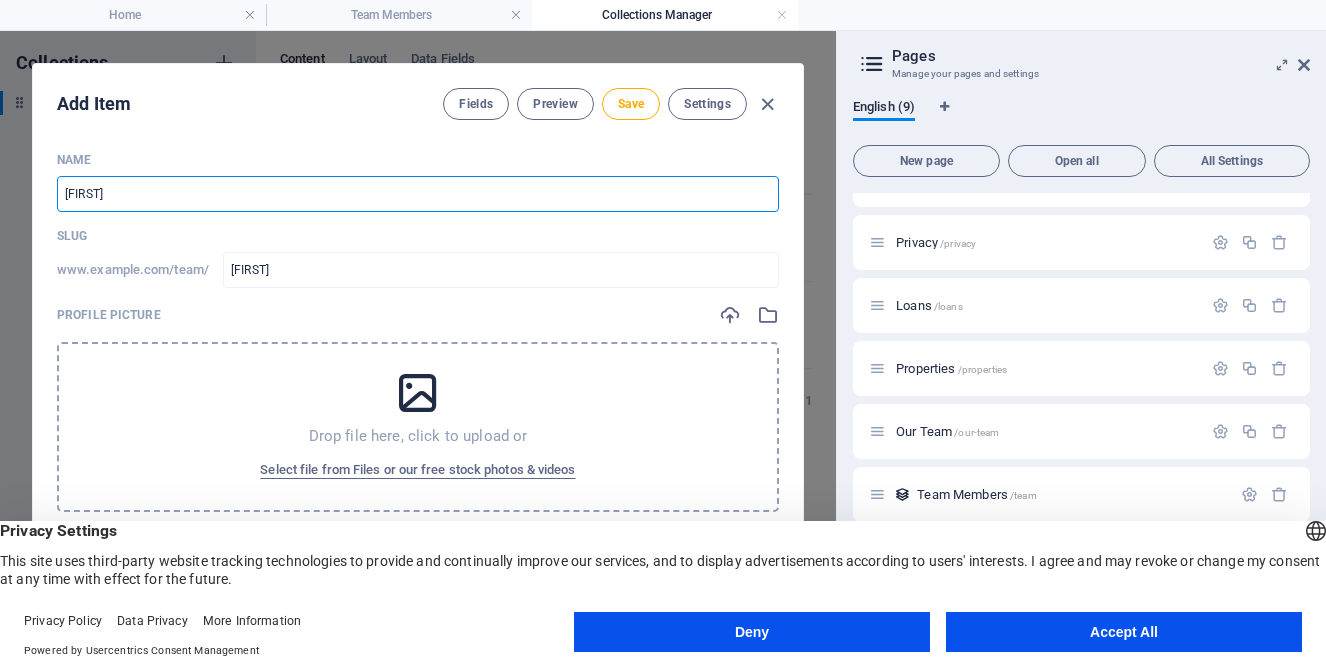 type on "[FIRST]" 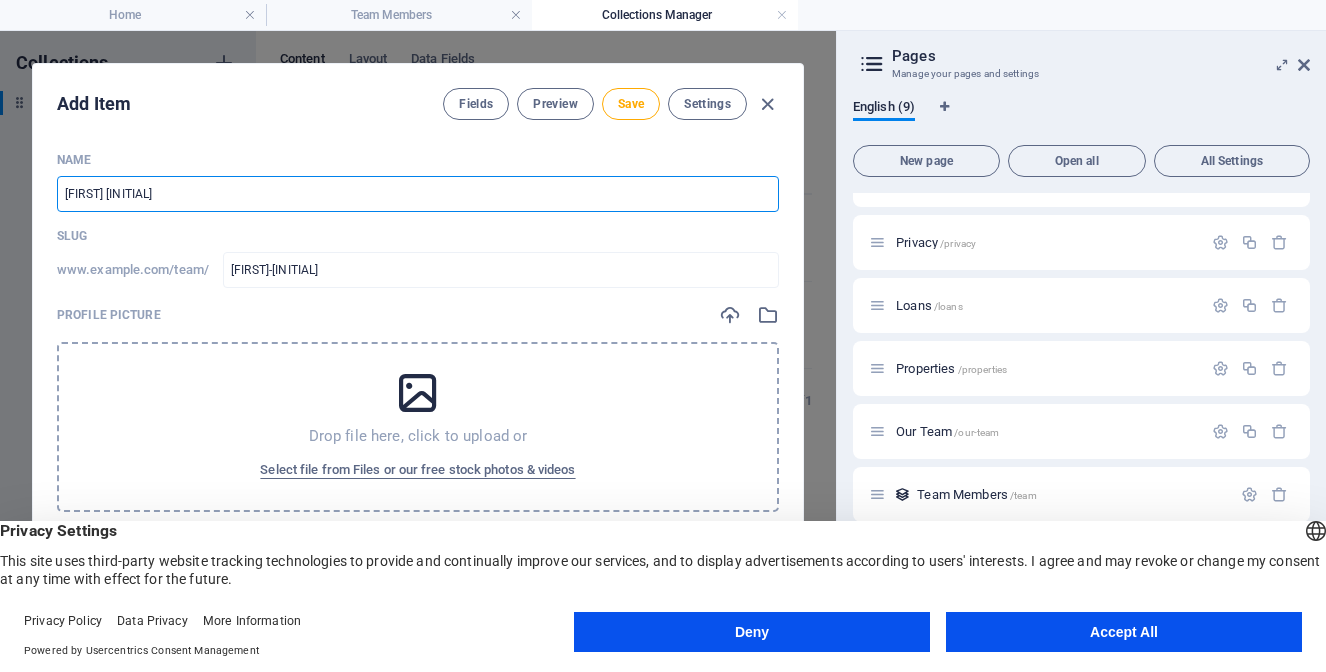 type on "[FIRST] [INITIAL]" 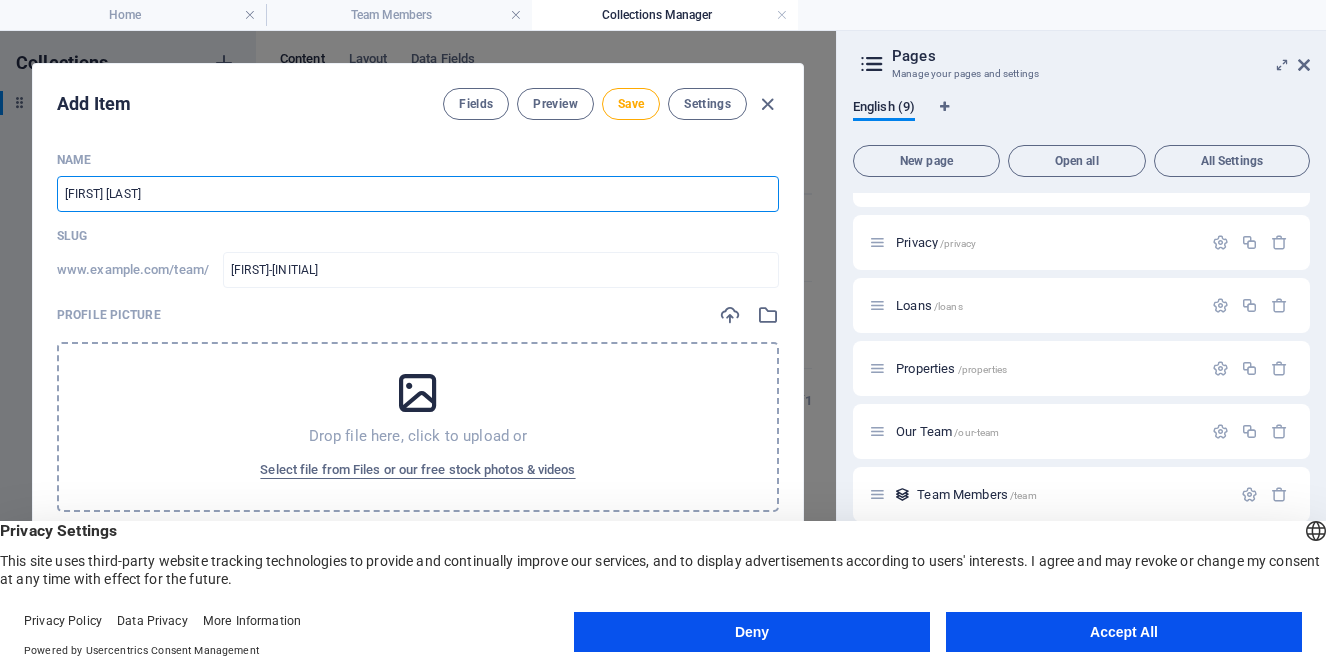 type on "[FIRST] [LAST]" 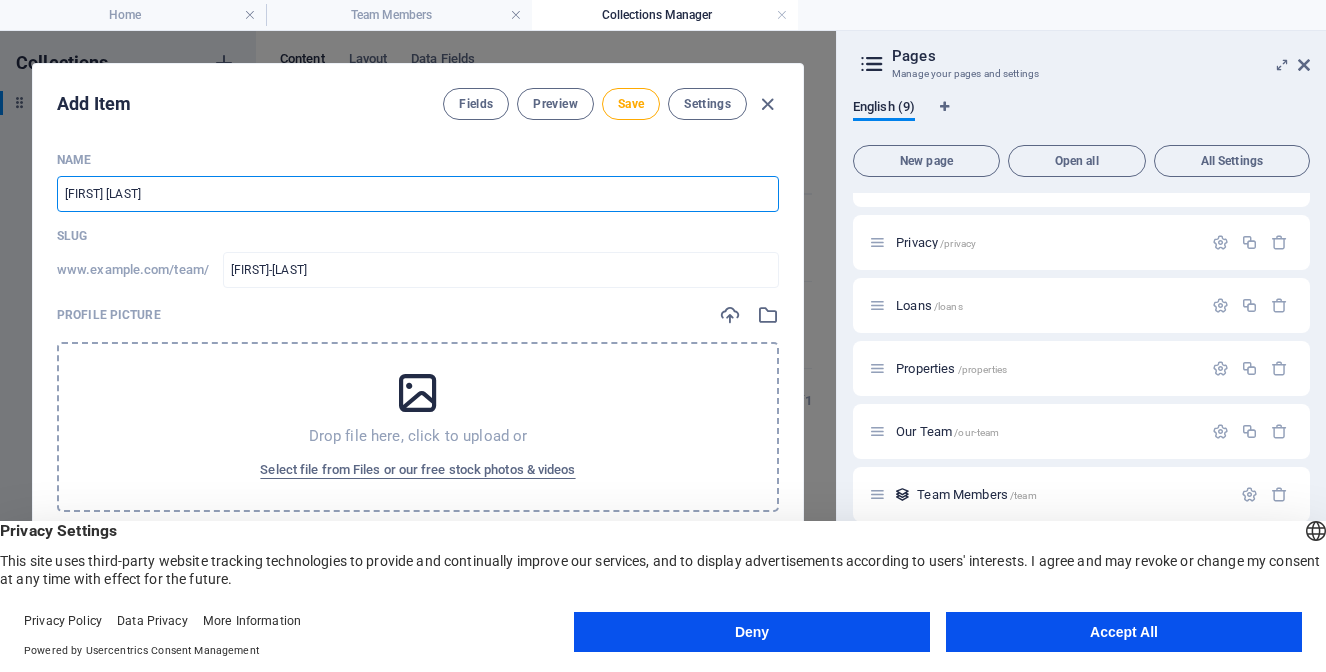 type on "[FIRST] [LAST]" 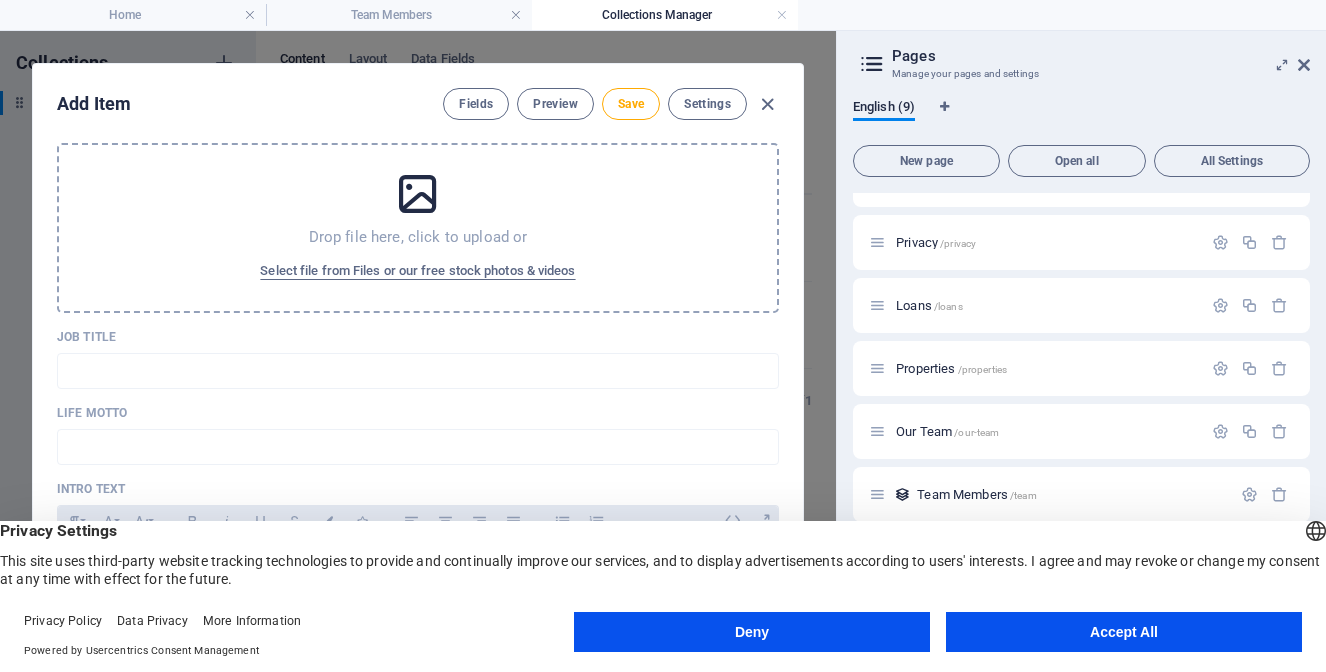 scroll, scrollTop: 216, scrollLeft: 0, axis: vertical 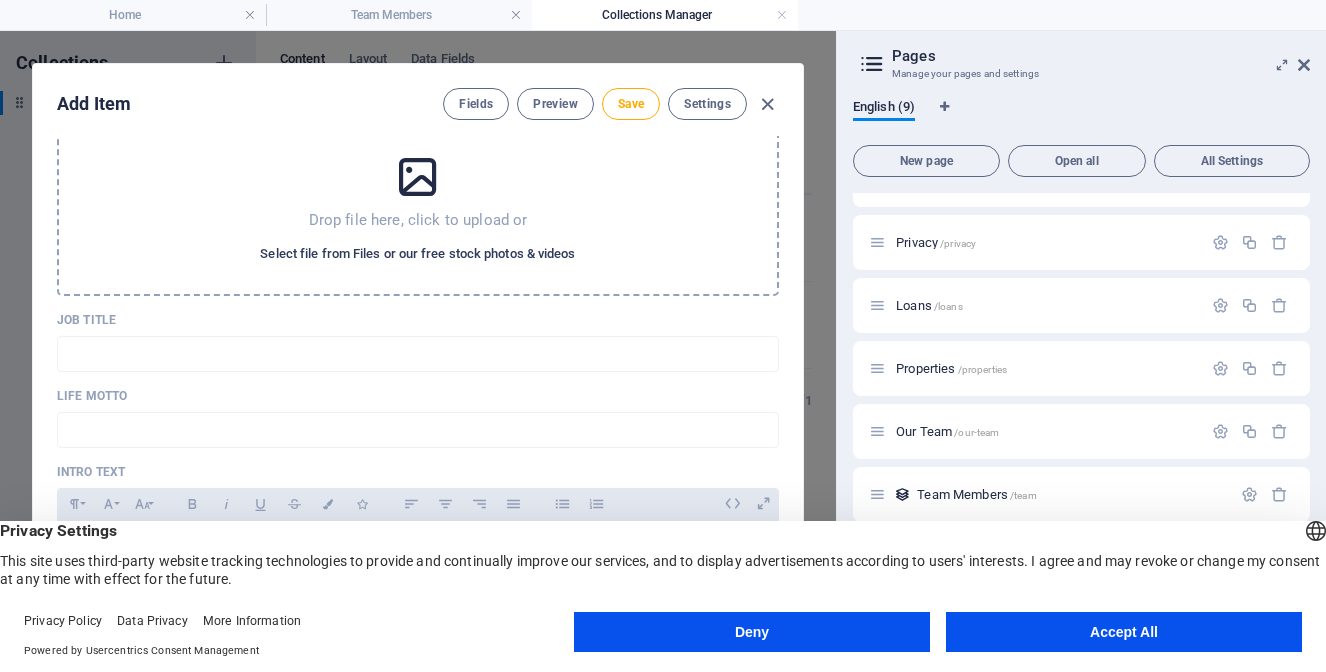 type on "[FIRST] [LAST]" 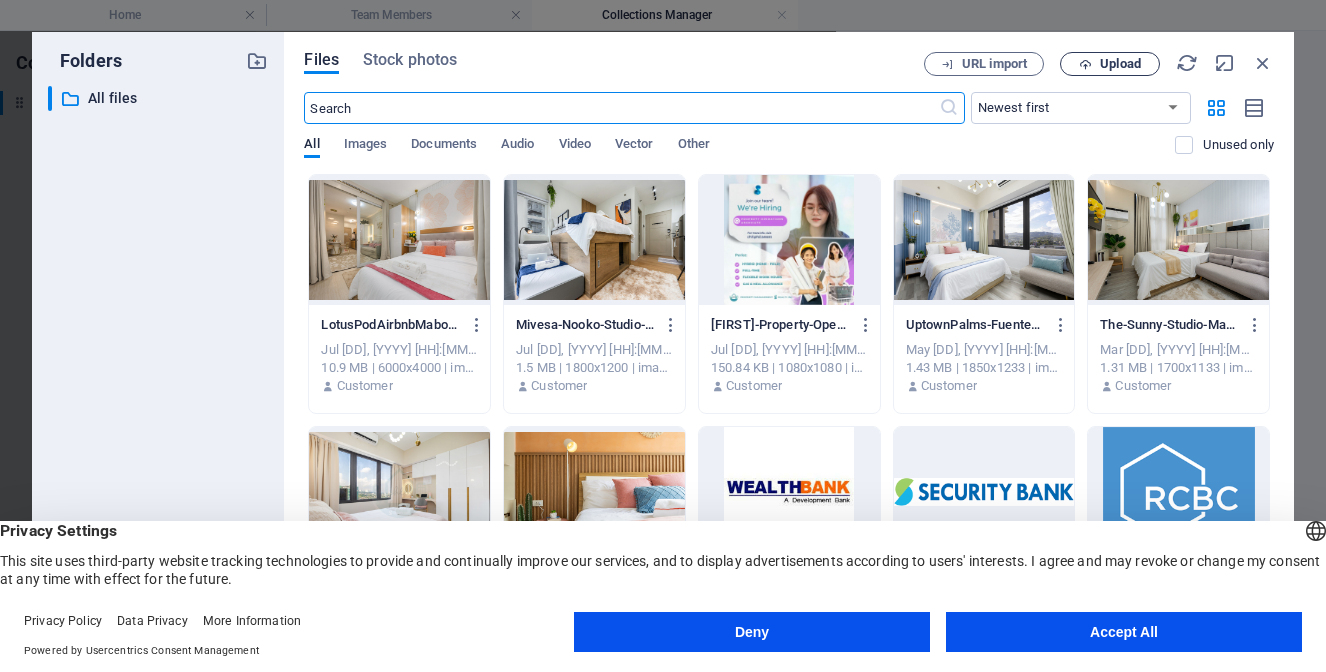 click at bounding box center [1085, 64] 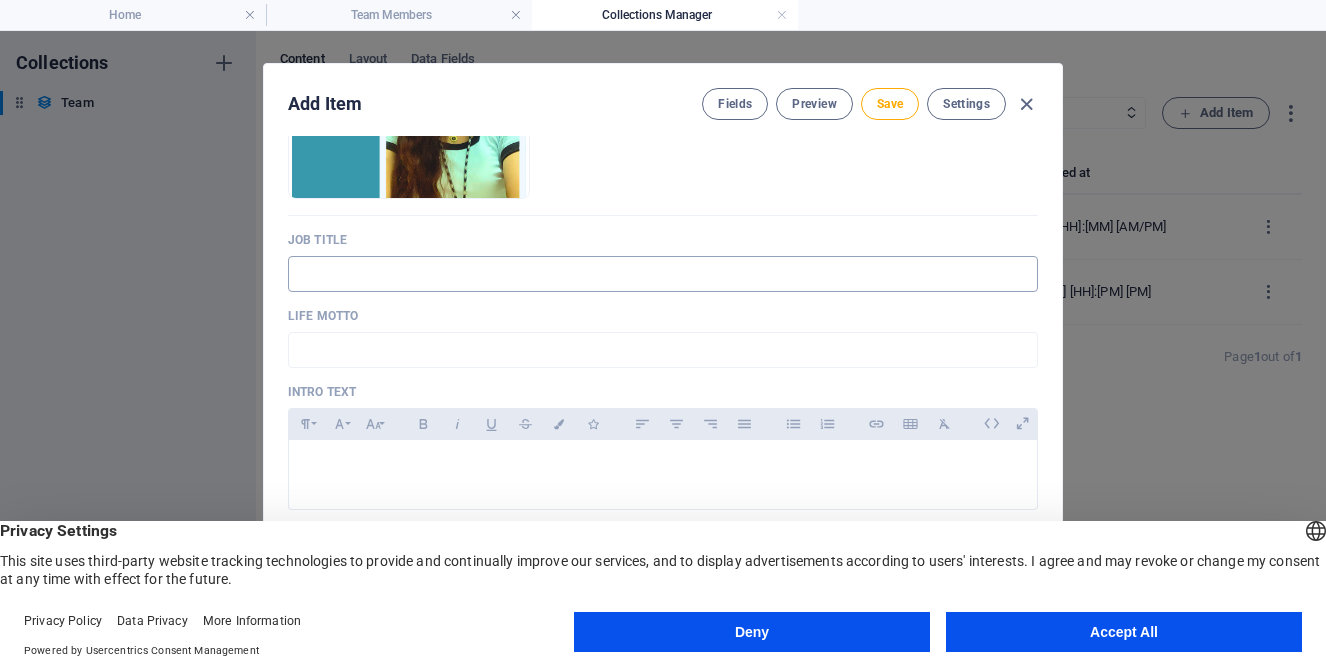 scroll, scrollTop: 380, scrollLeft: 0, axis: vertical 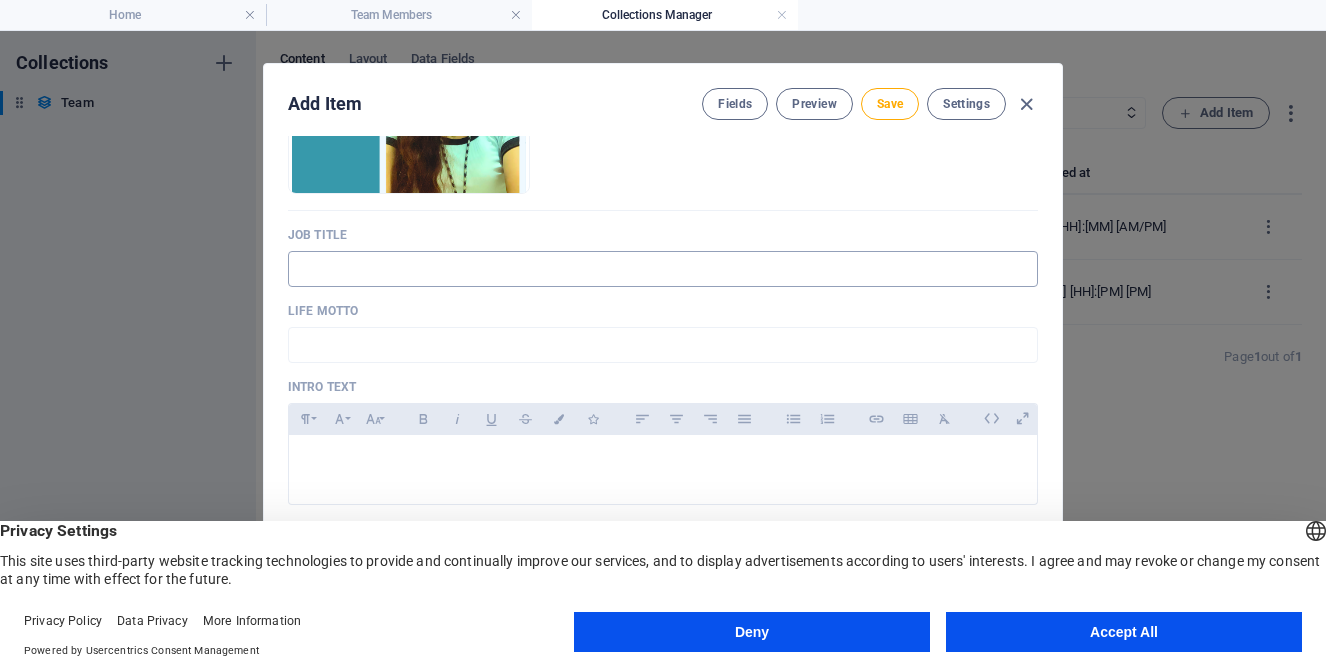 click at bounding box center [663, 269] 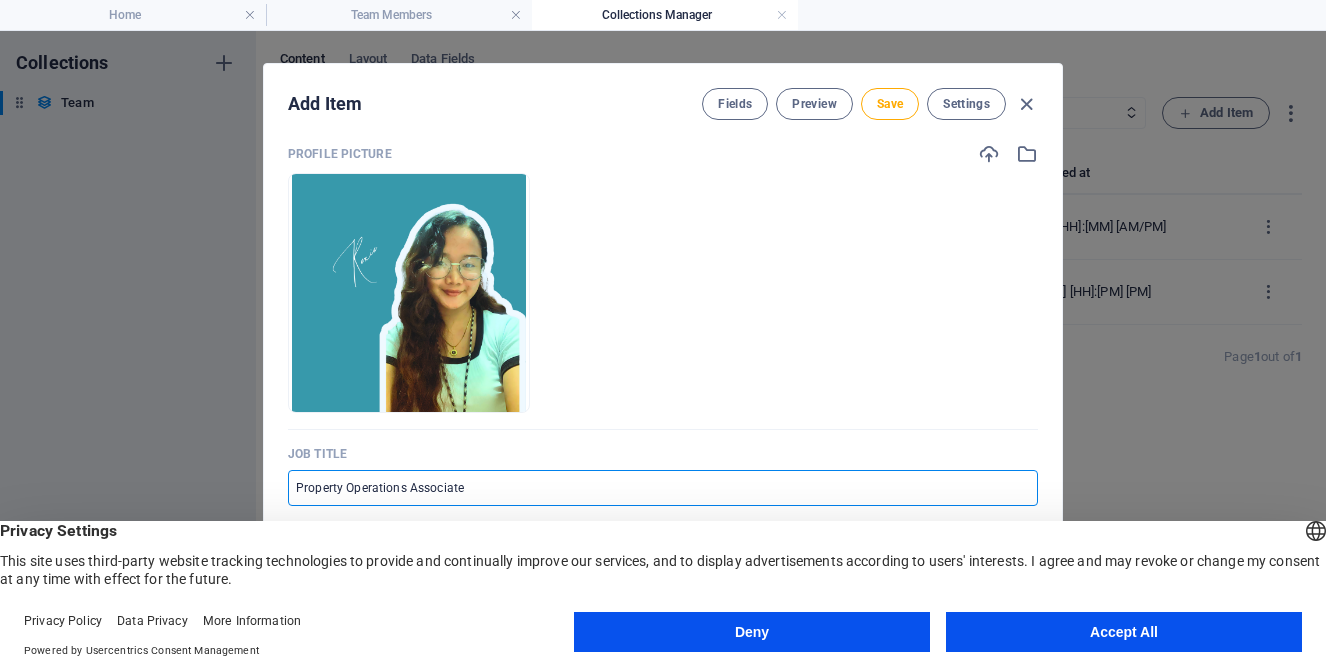 scroll, scrollTop: 160, scrollLeft: 0, axis: vertical 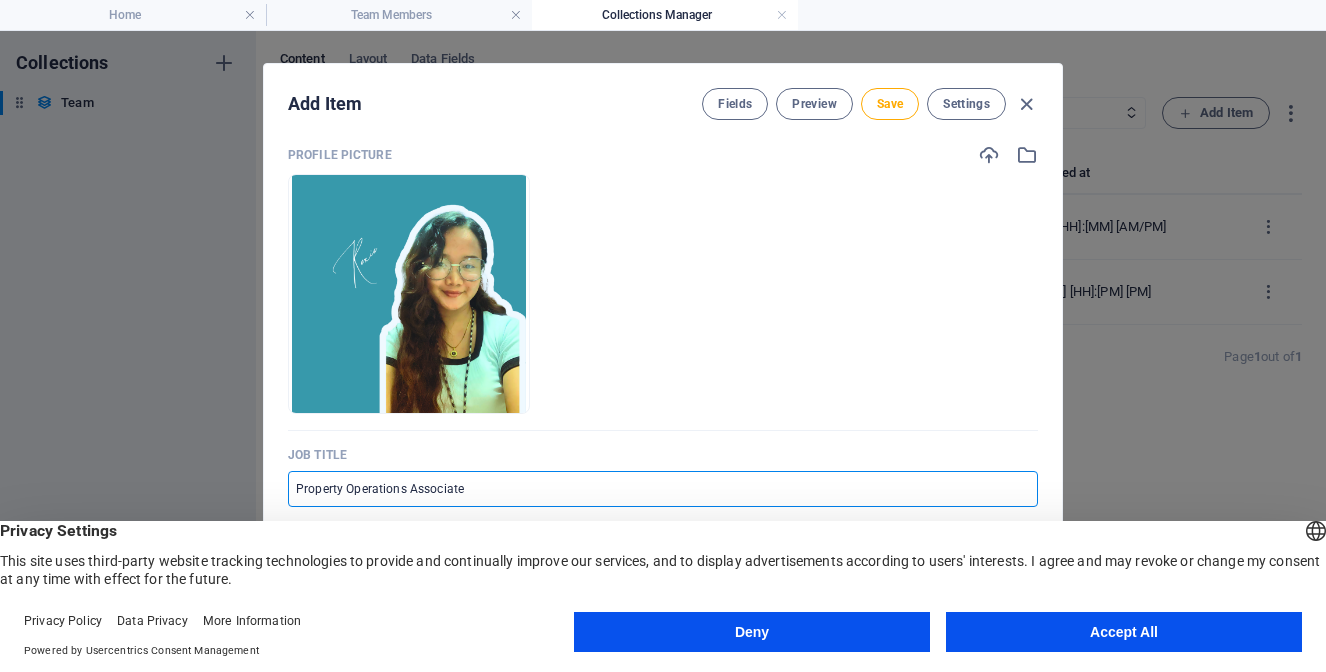 type on "Property Operations Associate" 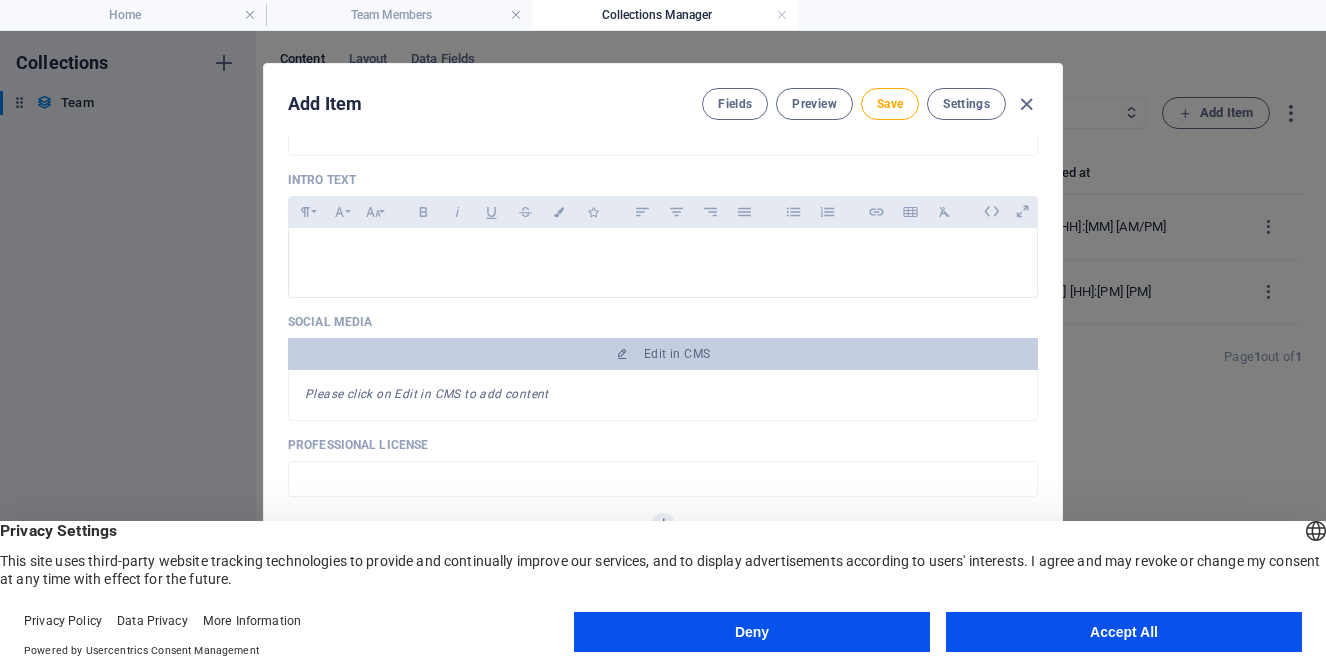 scroll, scrollTop: 579, scrollLeft: 0, axis: vertical 